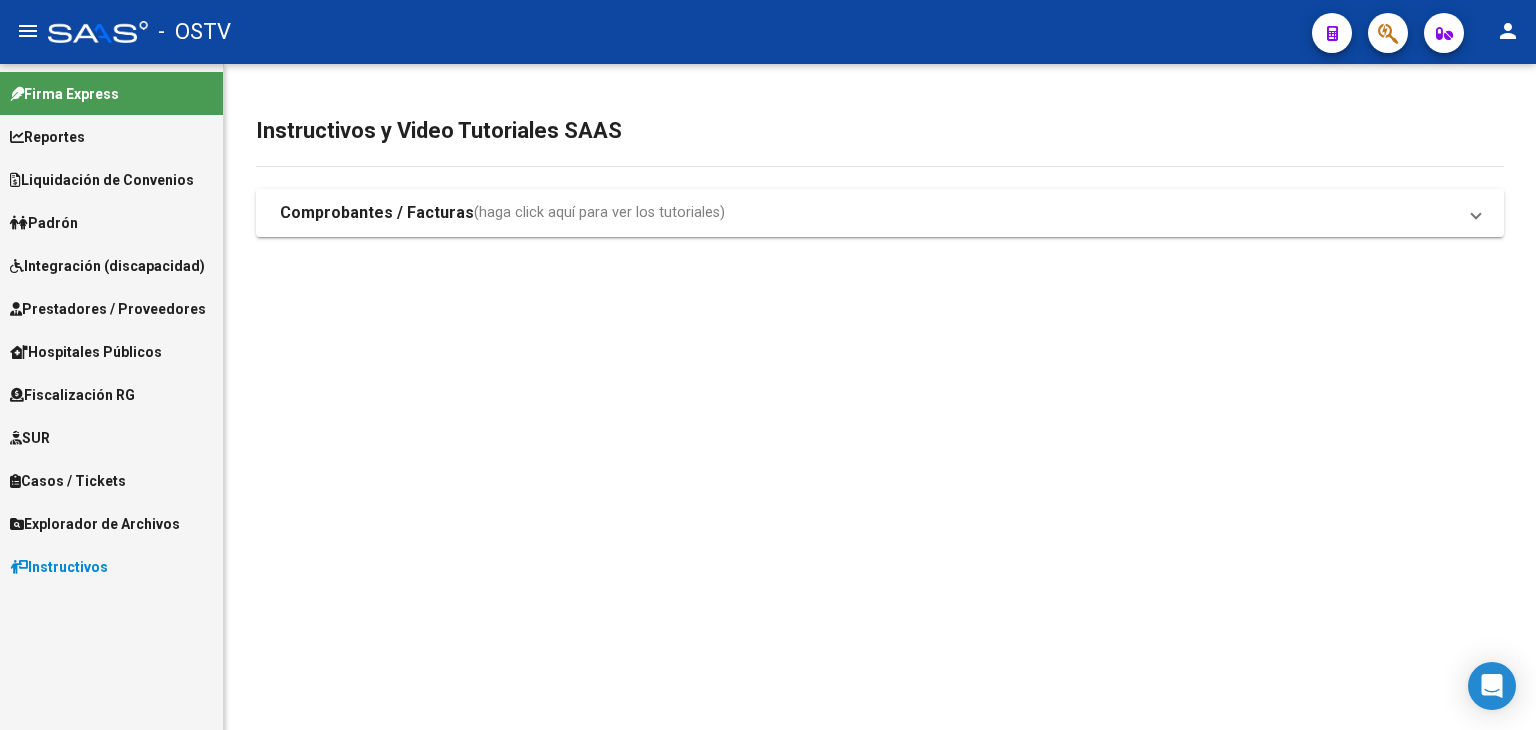 scroll, scrollTop: 0, scrollLeft: 0, axis: both 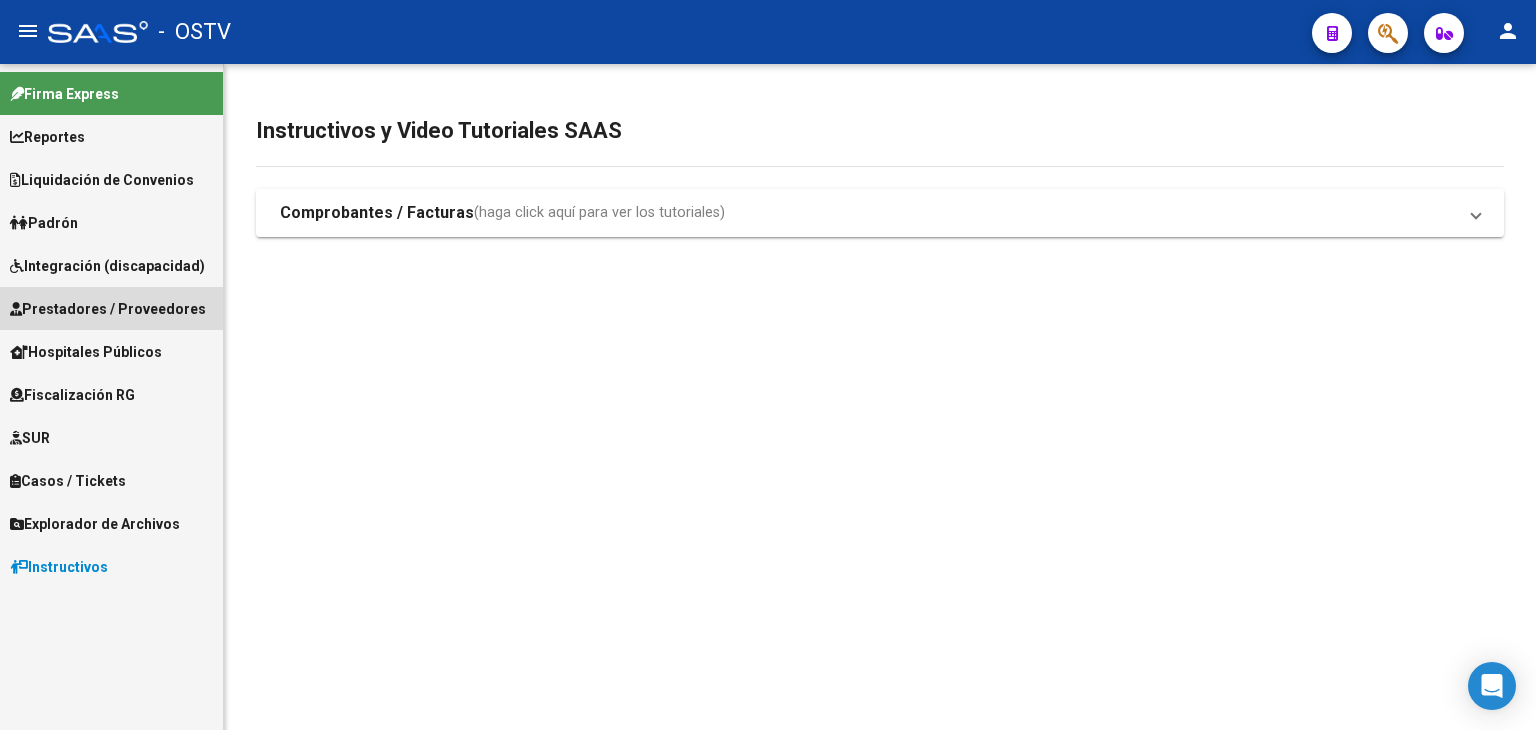 click on "Prestadores / Proveedores" at bounding box center [108, 309] 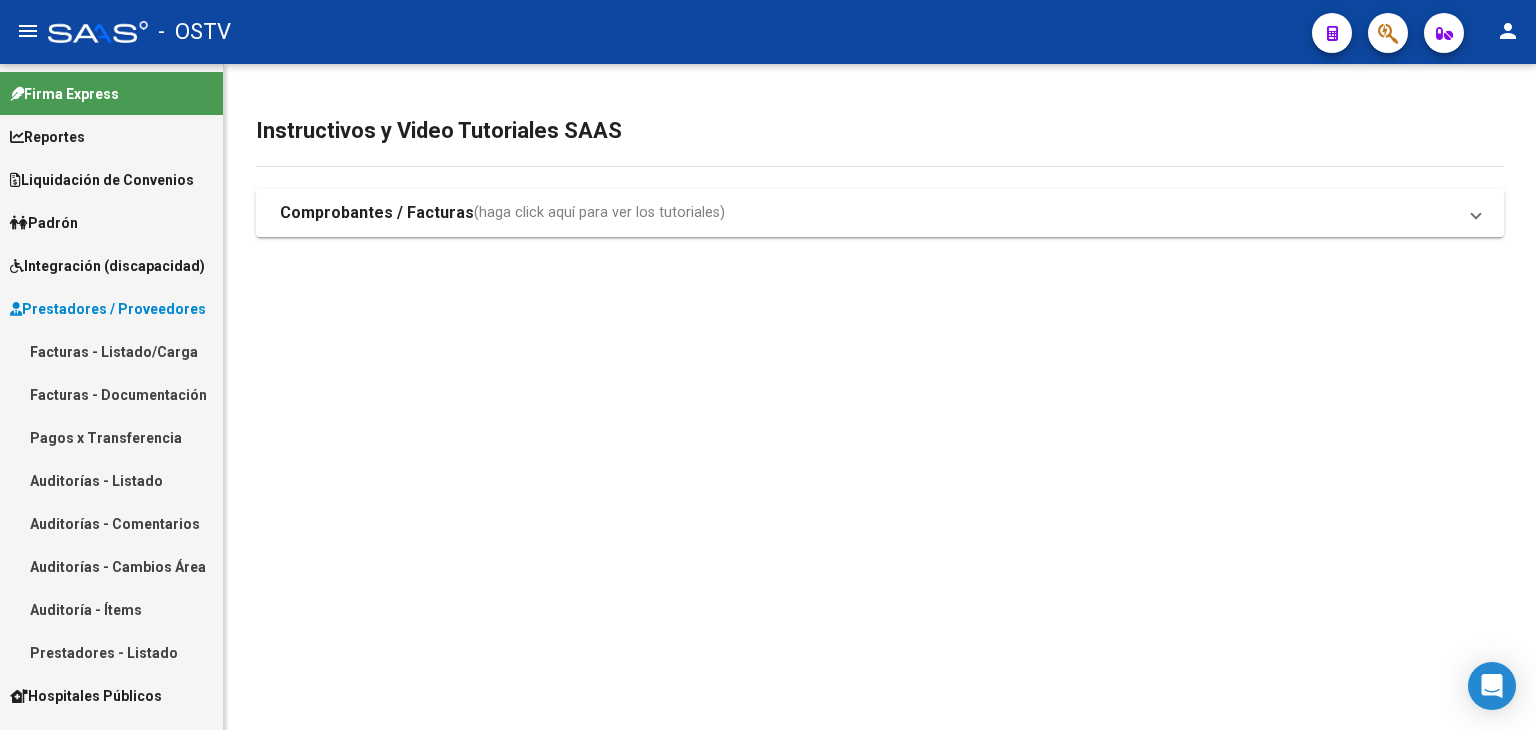 click on "Auditorías - Listado" at bounding box center [111, 480] 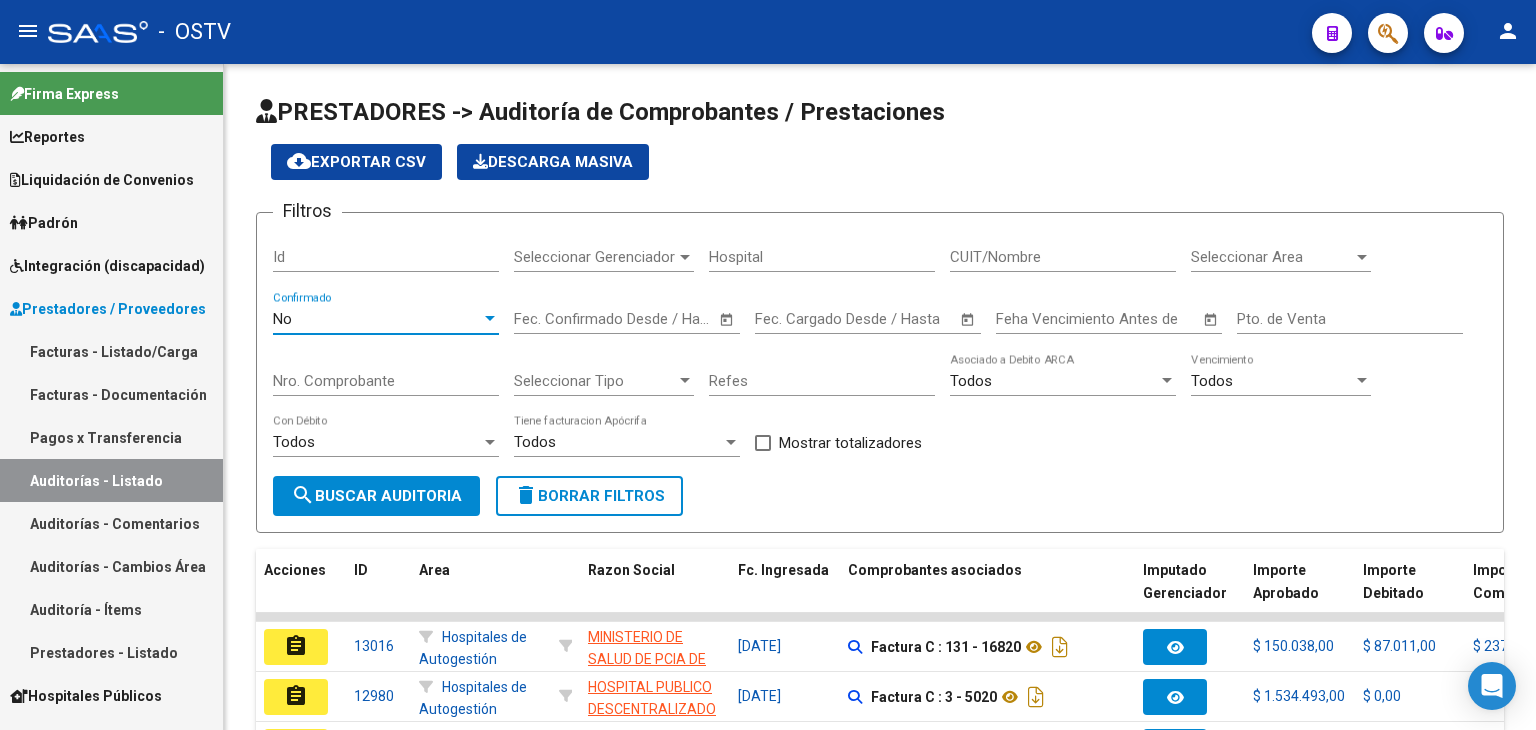 click at bounding box center (490, 318) 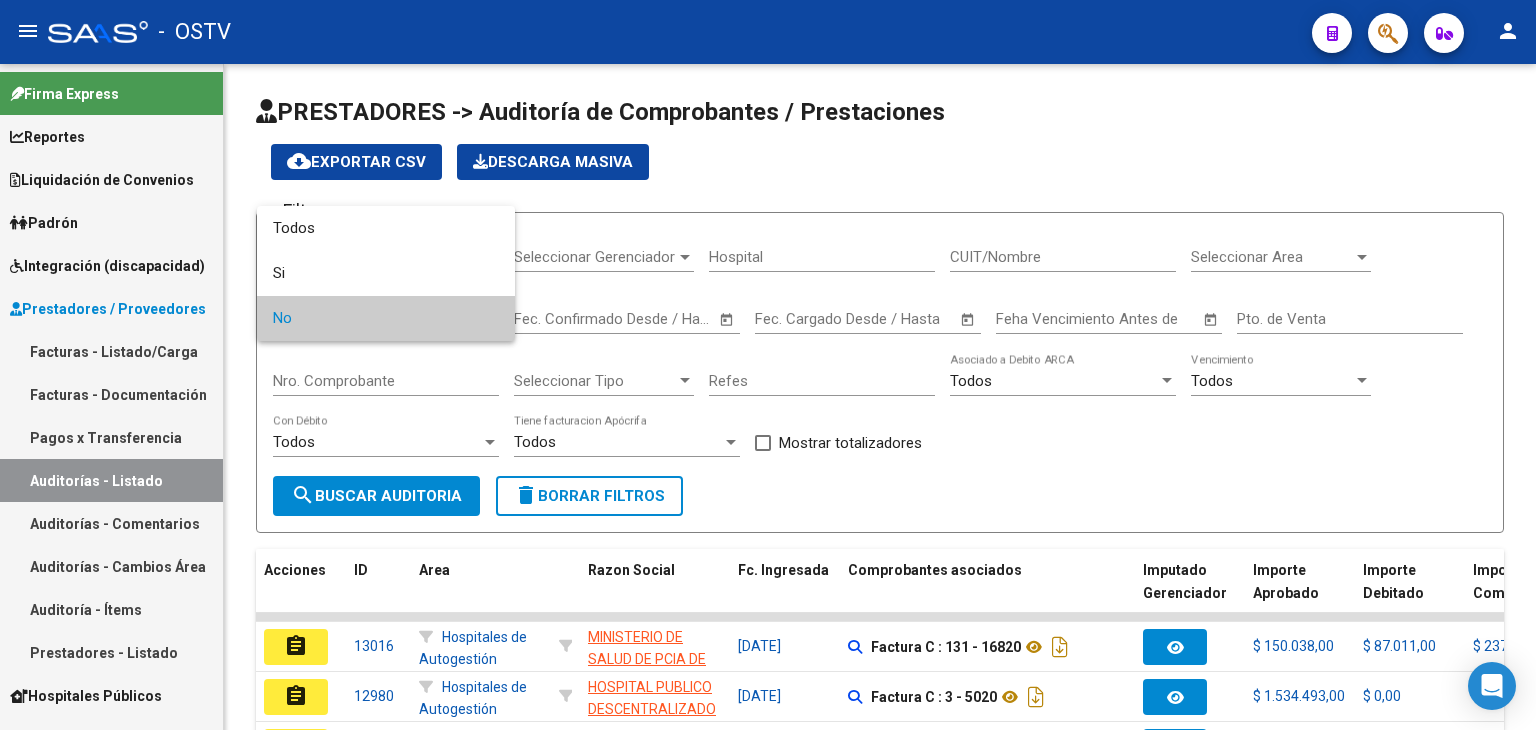 click on "No" at bounding box center [386, 318] 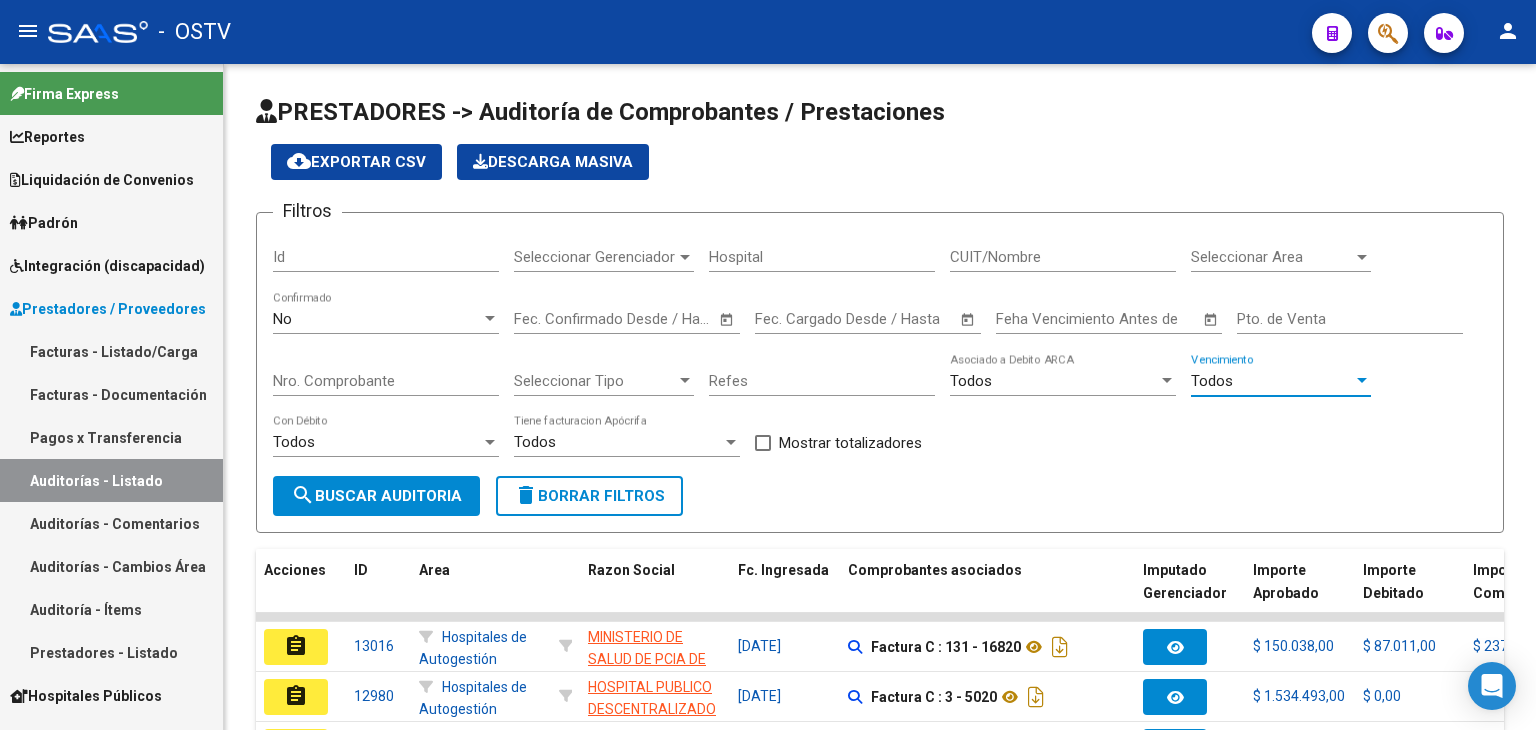 click at bounding box center (1362, 380) 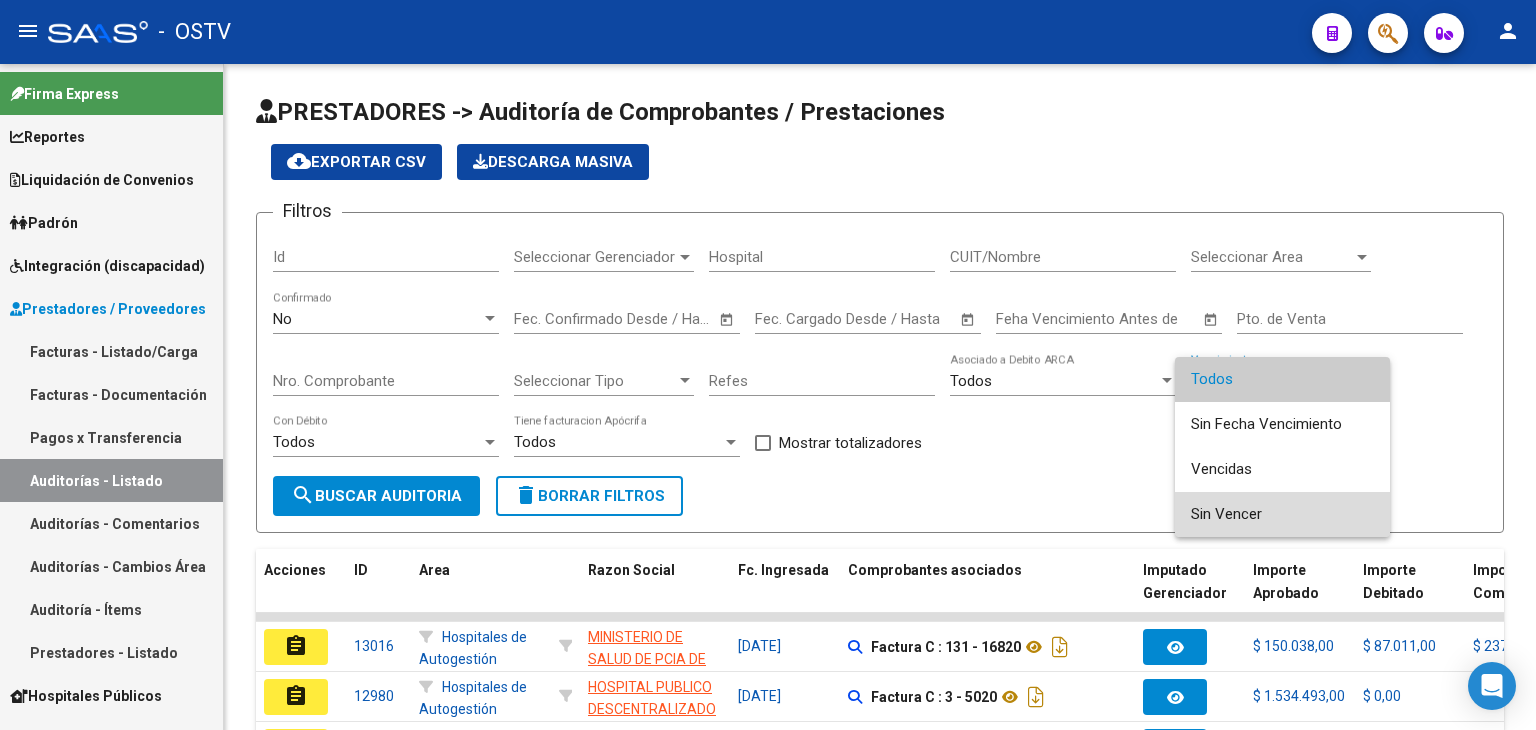 click on "Sin Vencer" at bounding box center (1282, 514) 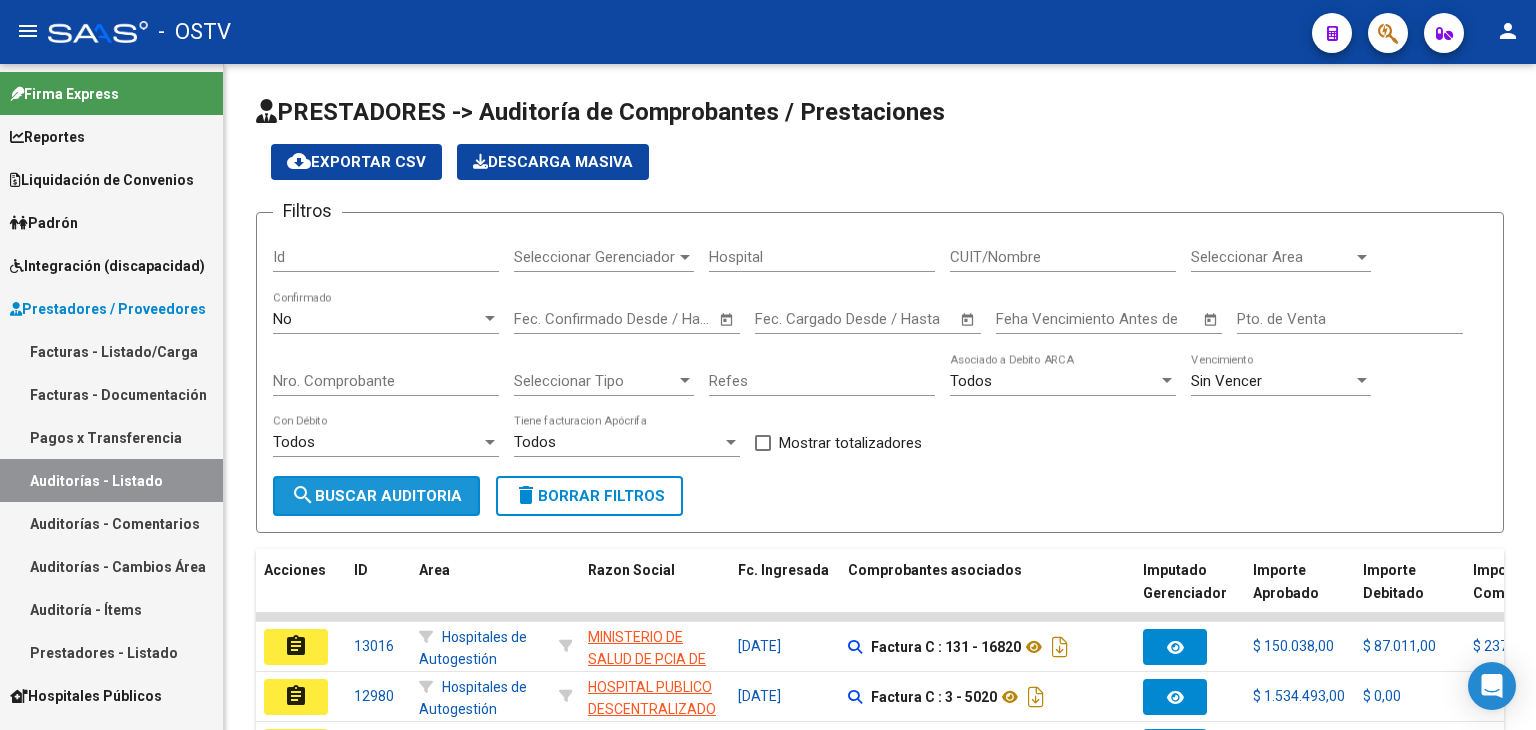 click on "search  Buscar Auditoria" 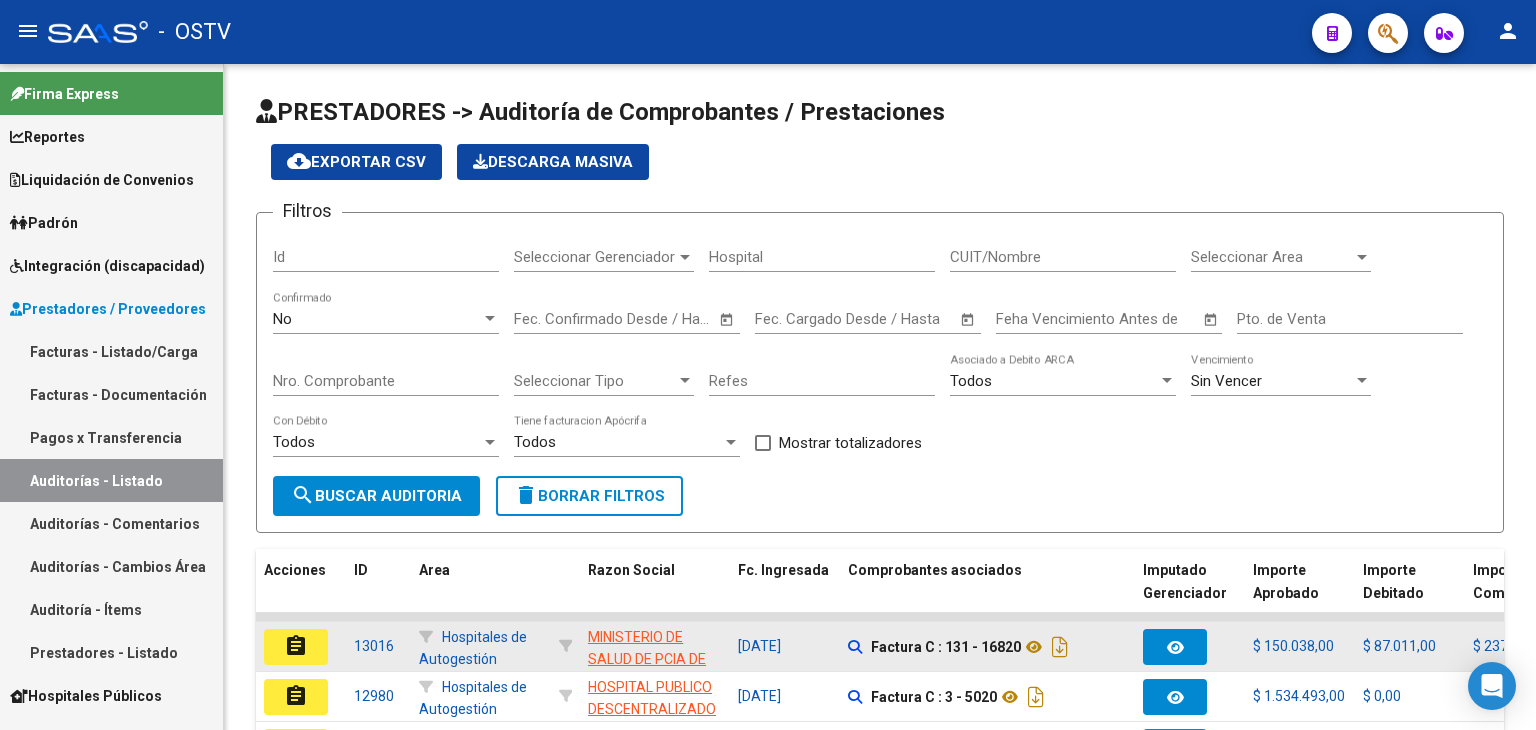 scroll, scrollTop: 176, scrollLeft: 0, axis: vertical 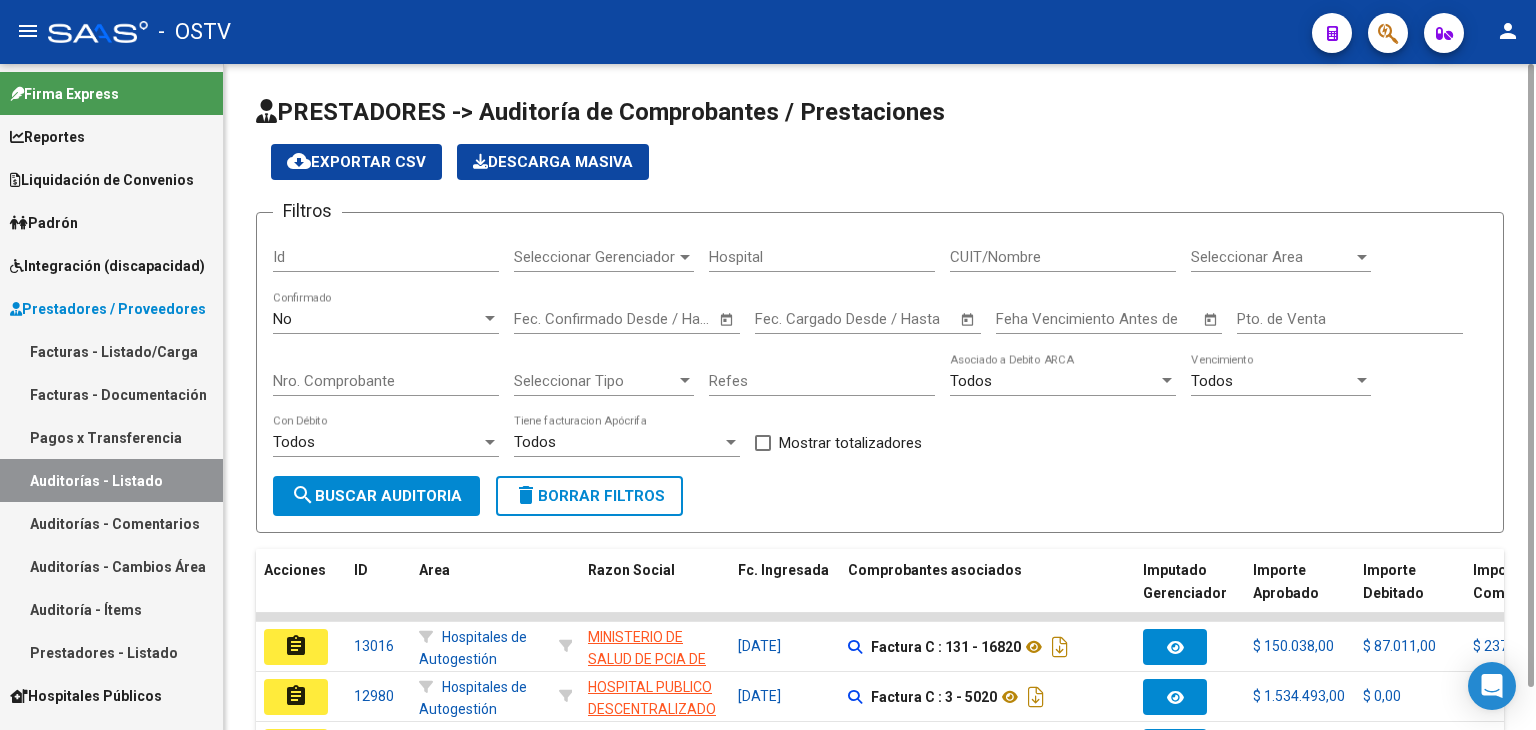 click at bounding box center (490, 318) 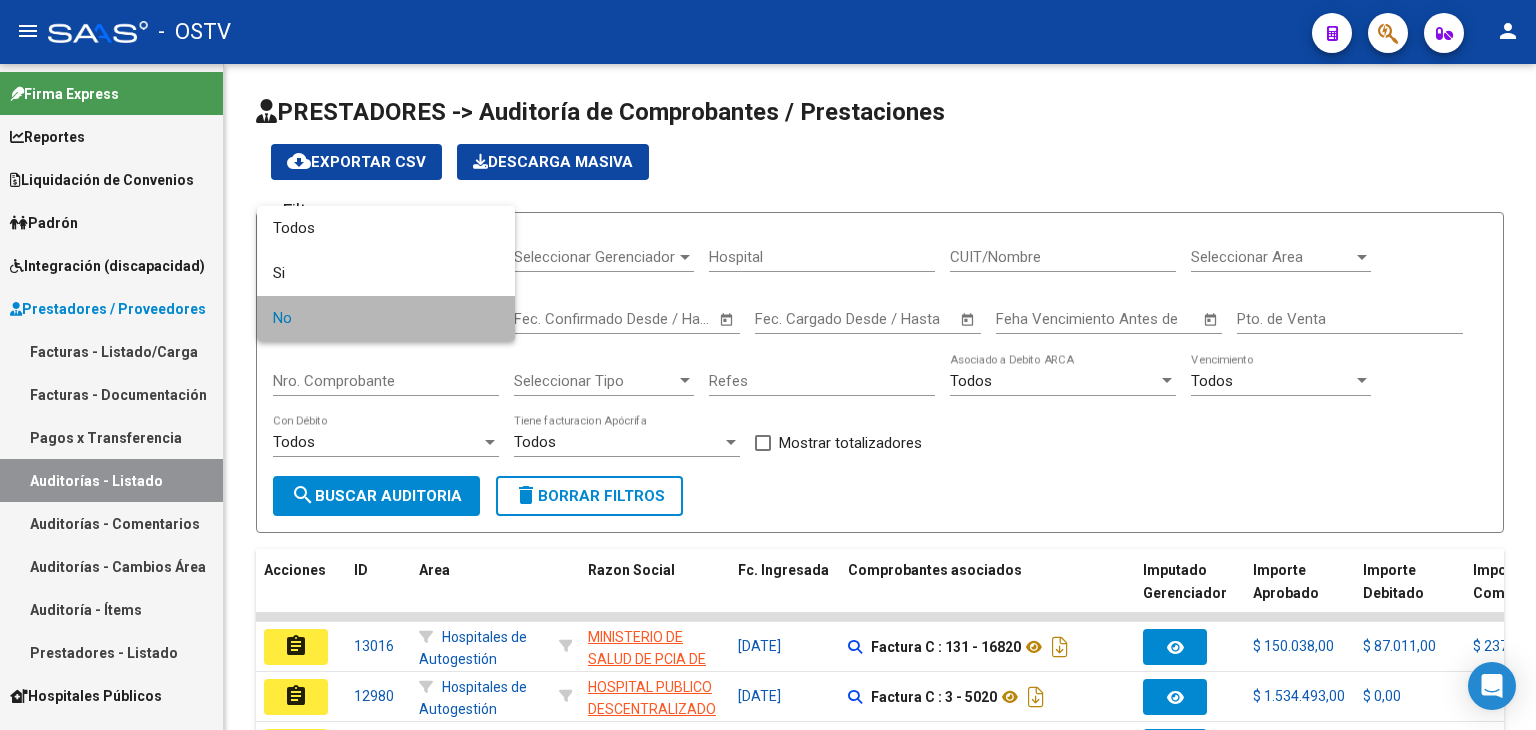 click on "No" at bounding box center (386, 318) 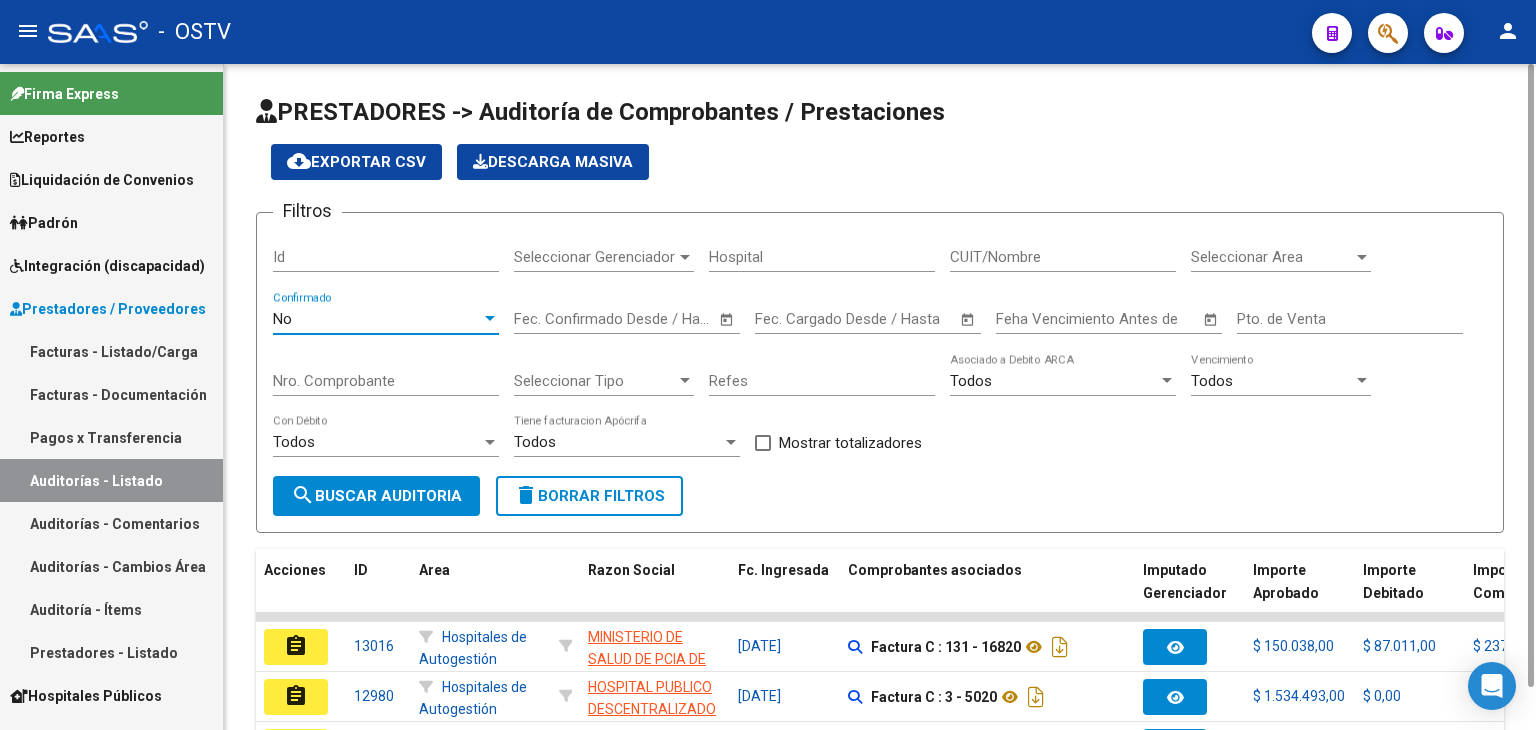 click at bounding box center (1362, 380) 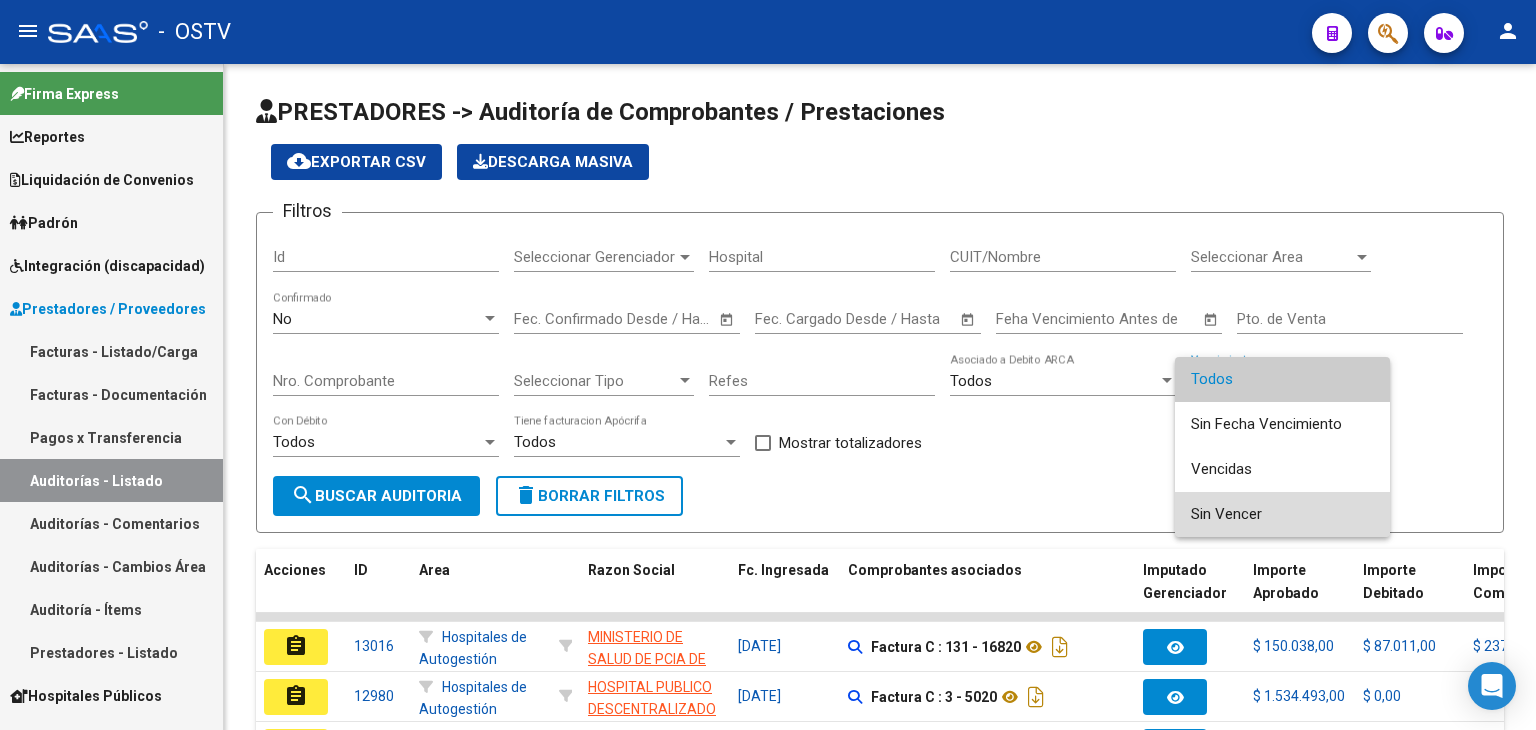 click on "Sin Vencer" at bounding box center (1282, 514) 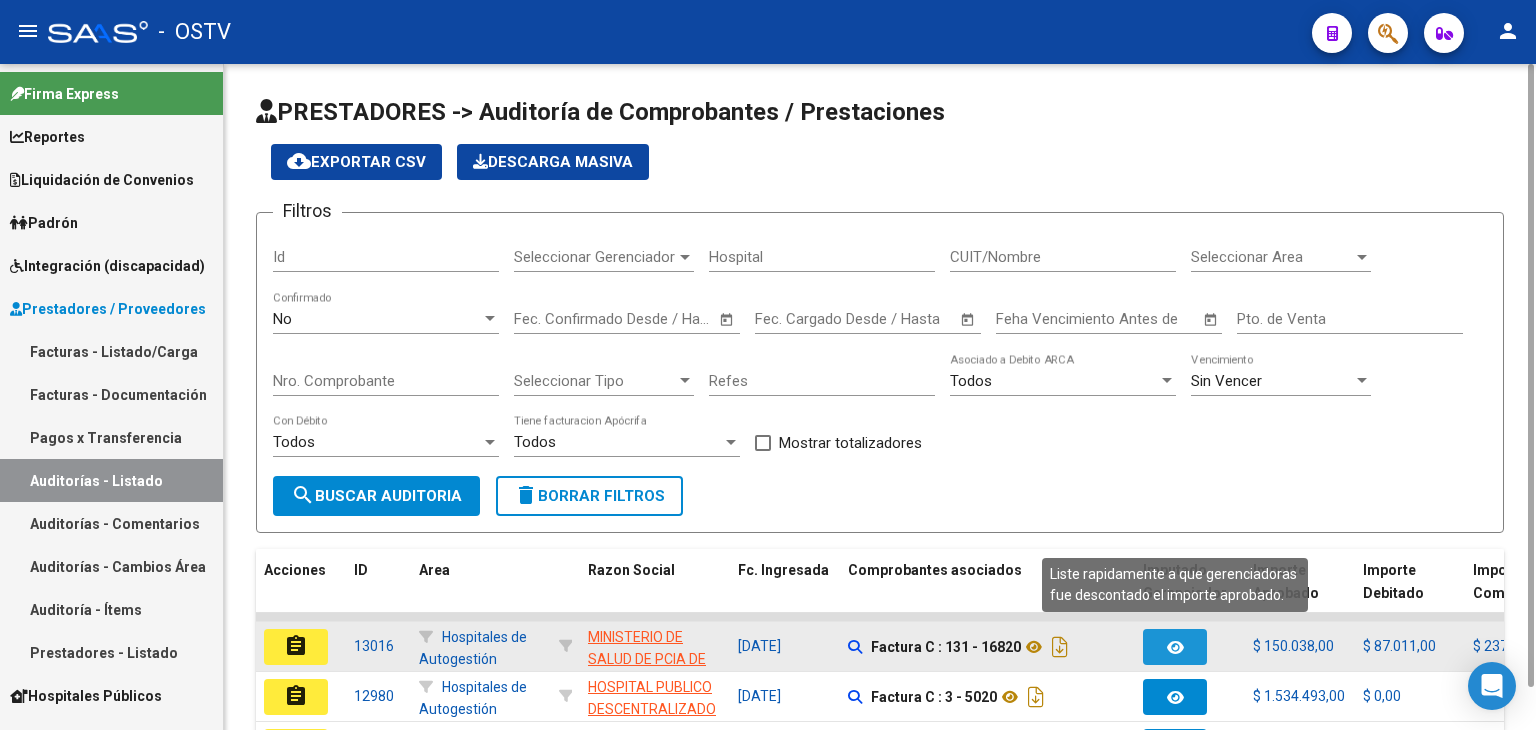 click 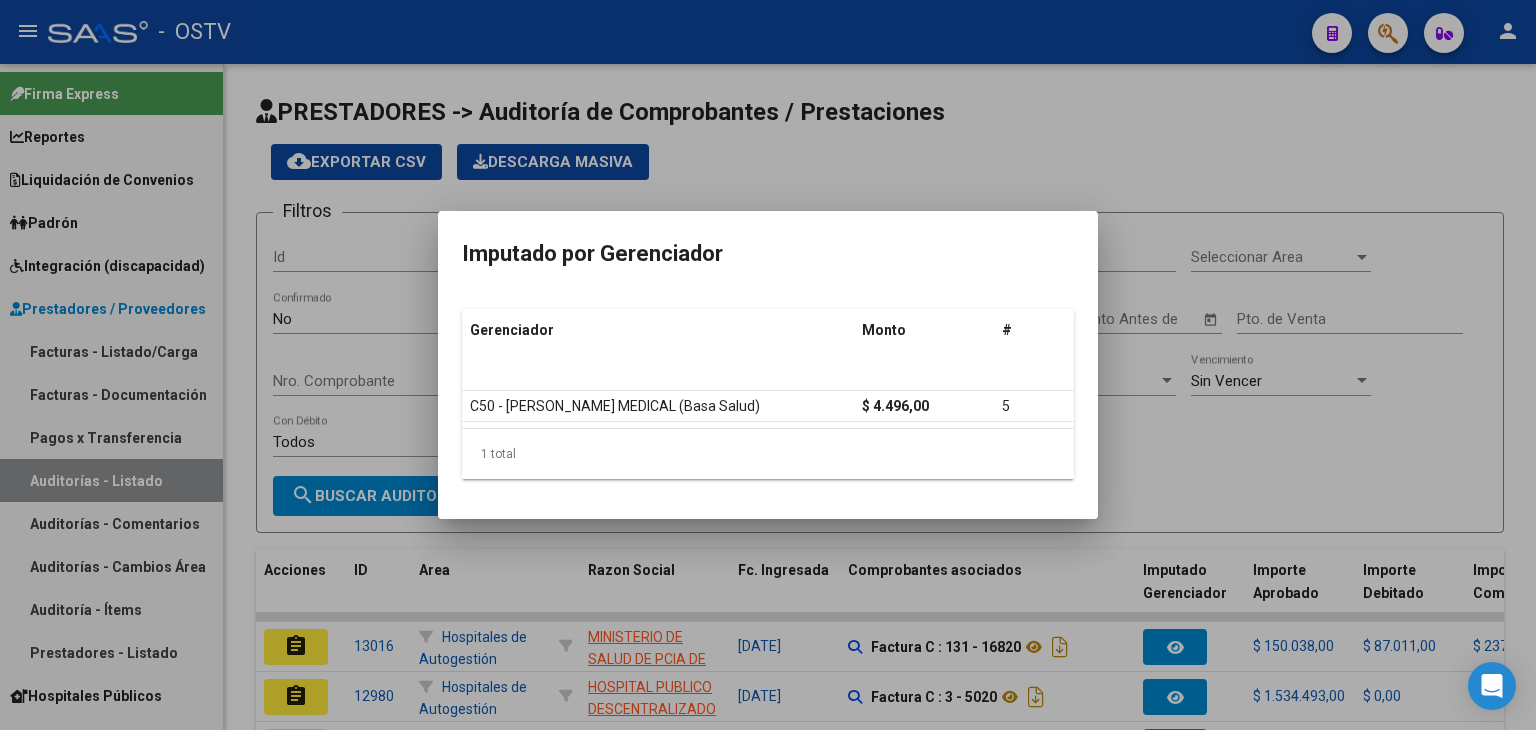 click at bounding box center (768, 365) 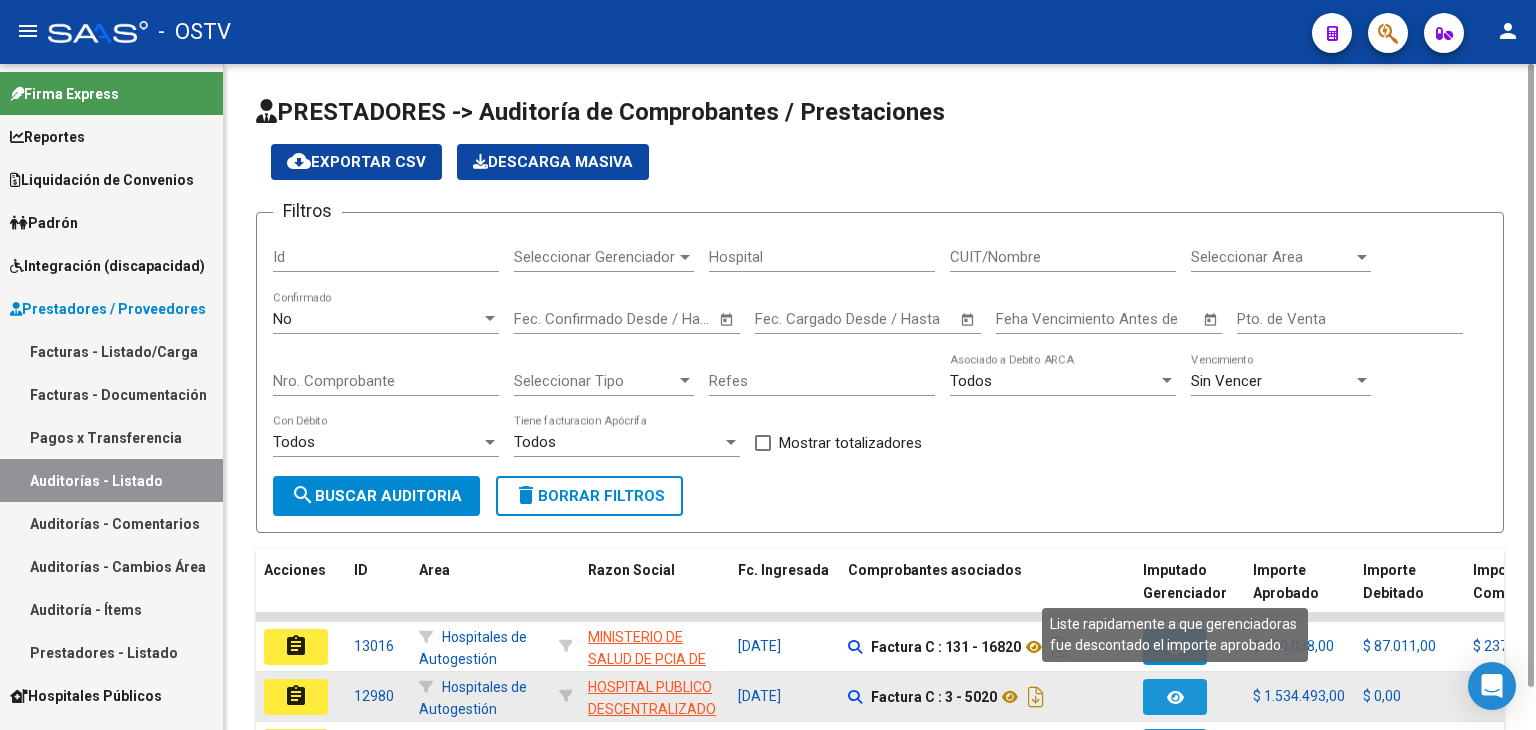 click 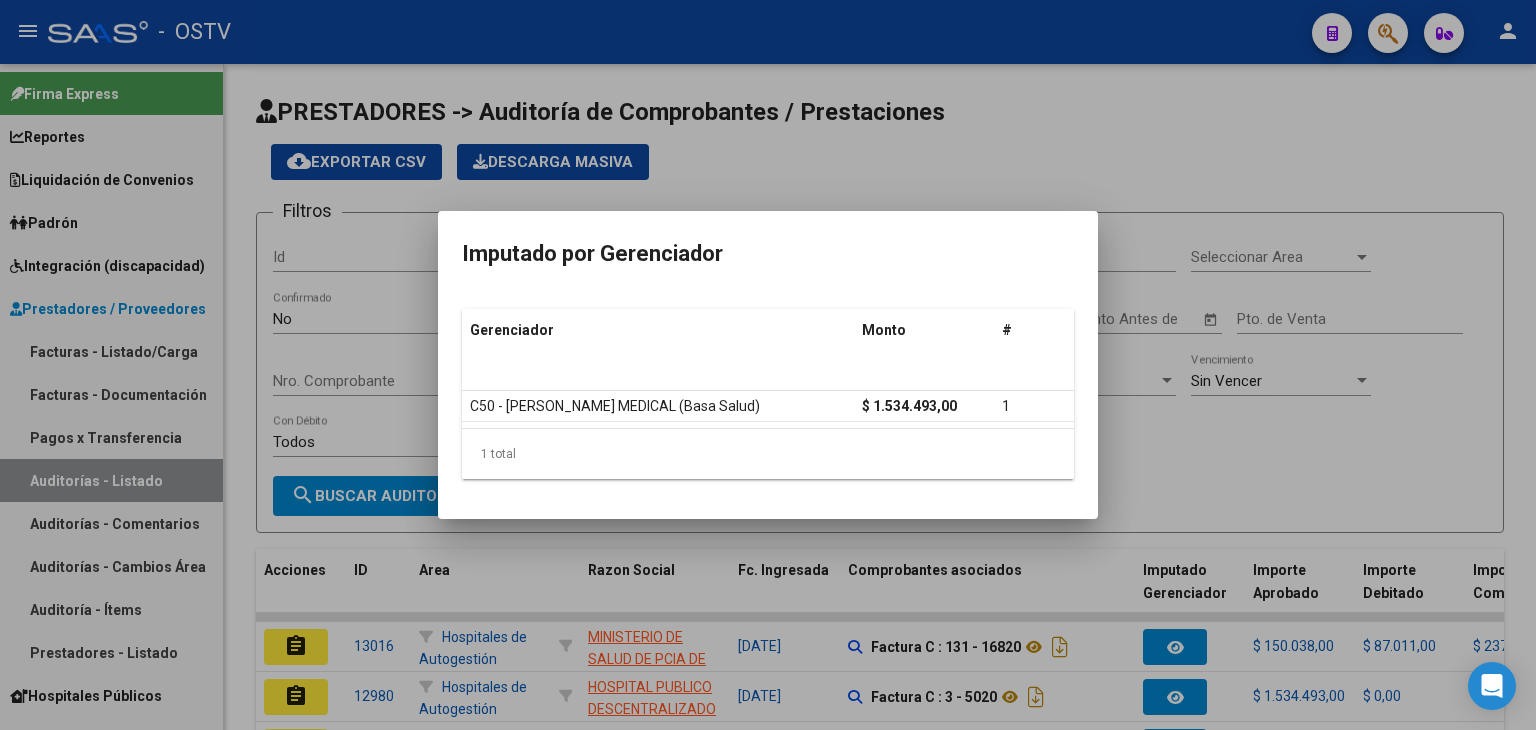 click at bounding box center [768, 365] 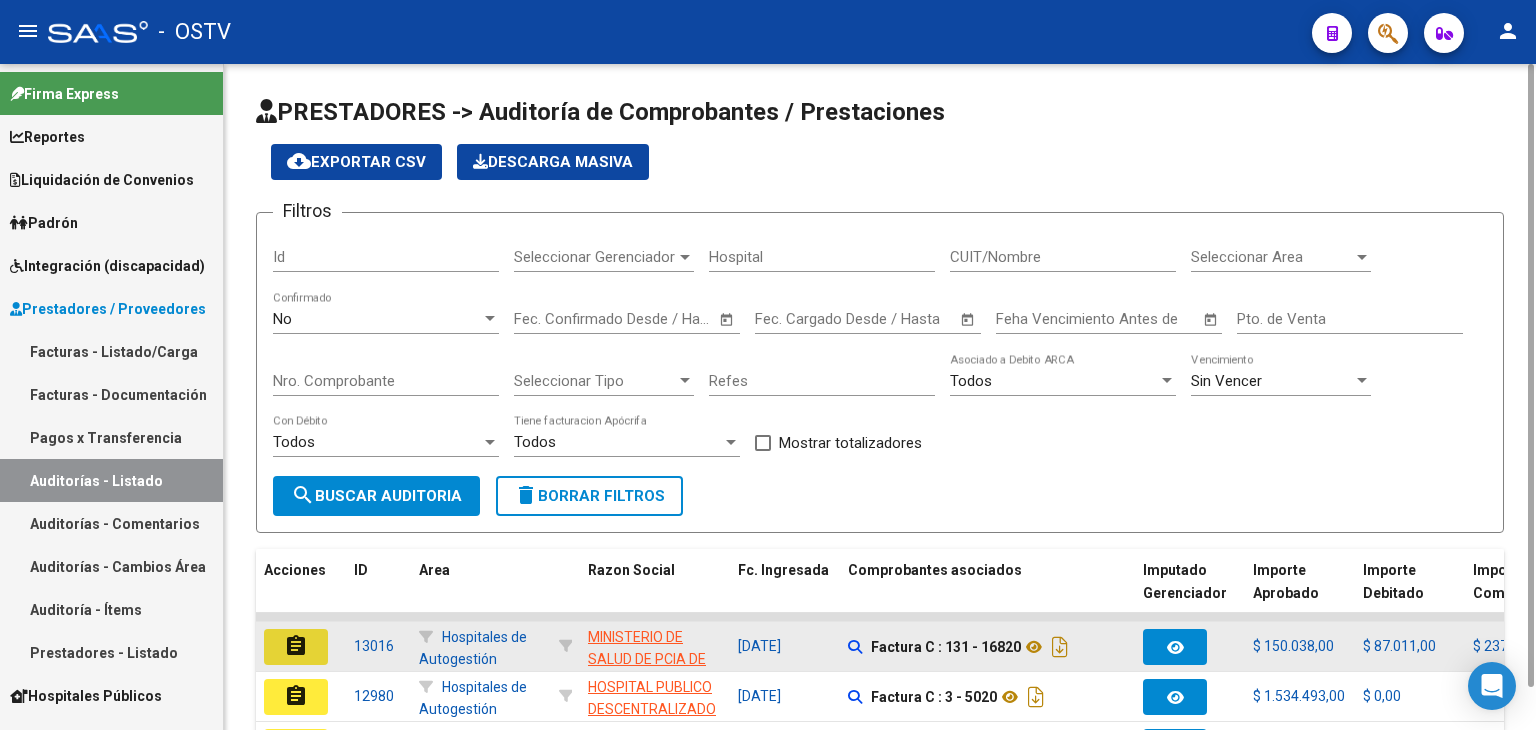 click on "assignment" 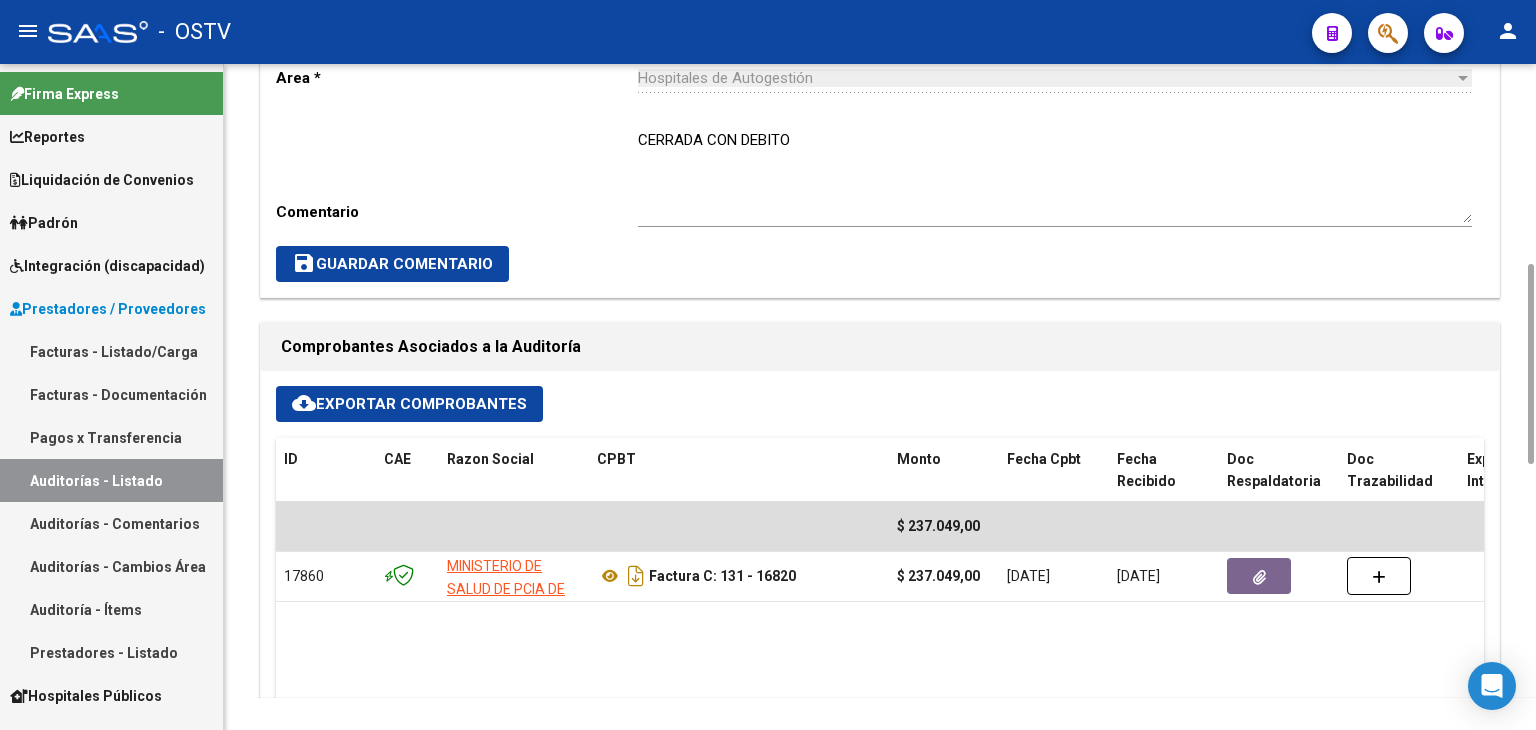 drag, startPoint x: 1528, startPoint y: 141, endPoint x: 1527, endPoint y: 774, distance: 633.0008 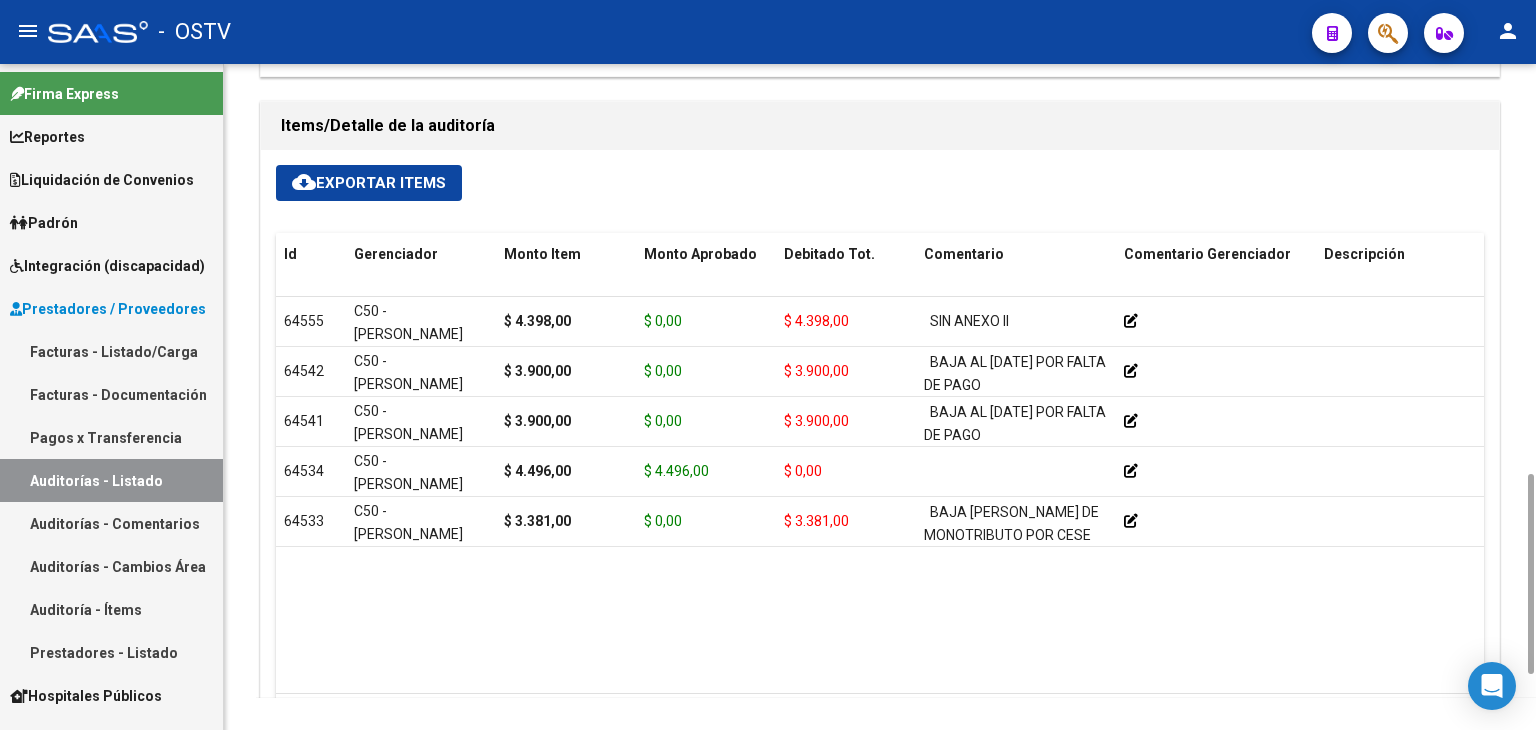 drag, startPoint x: 1527, startPoint y: 392, endPoint x: 1515, endPoint y: 586, distance: 194.37077 